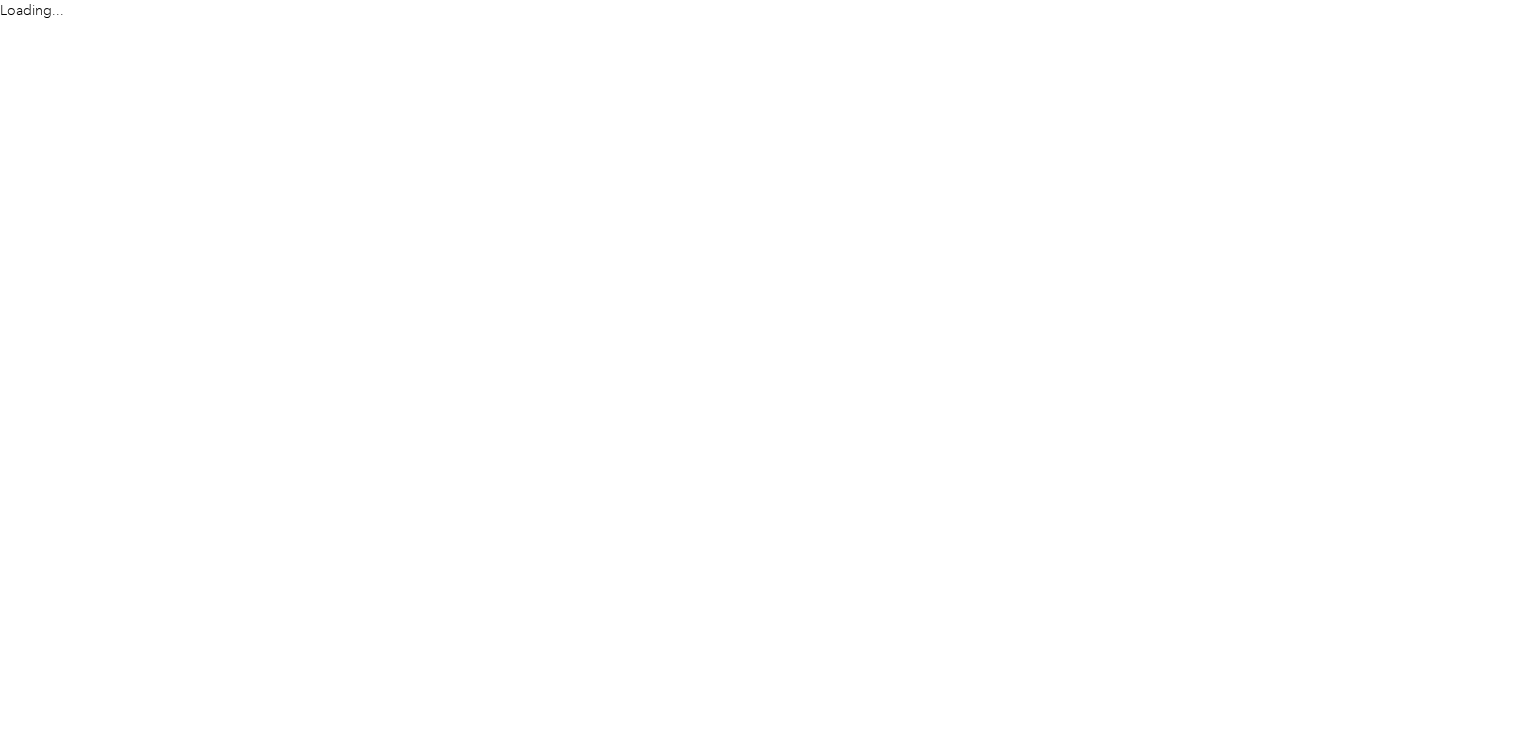 scroll, scrollTop: 0, scrollLeft: 0, axis: both 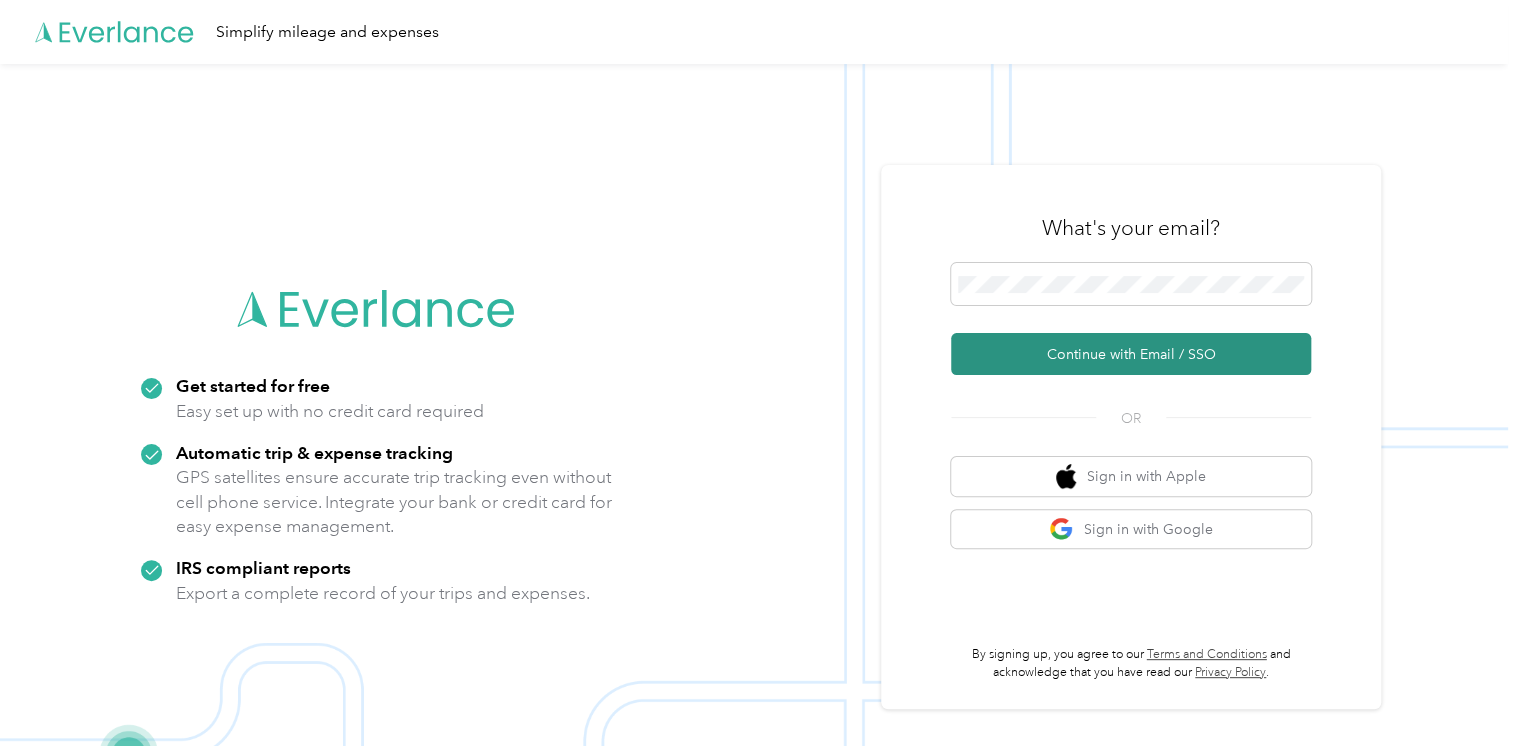 click on "Continue with Email / SSO" at bounding box center [1131, 354] 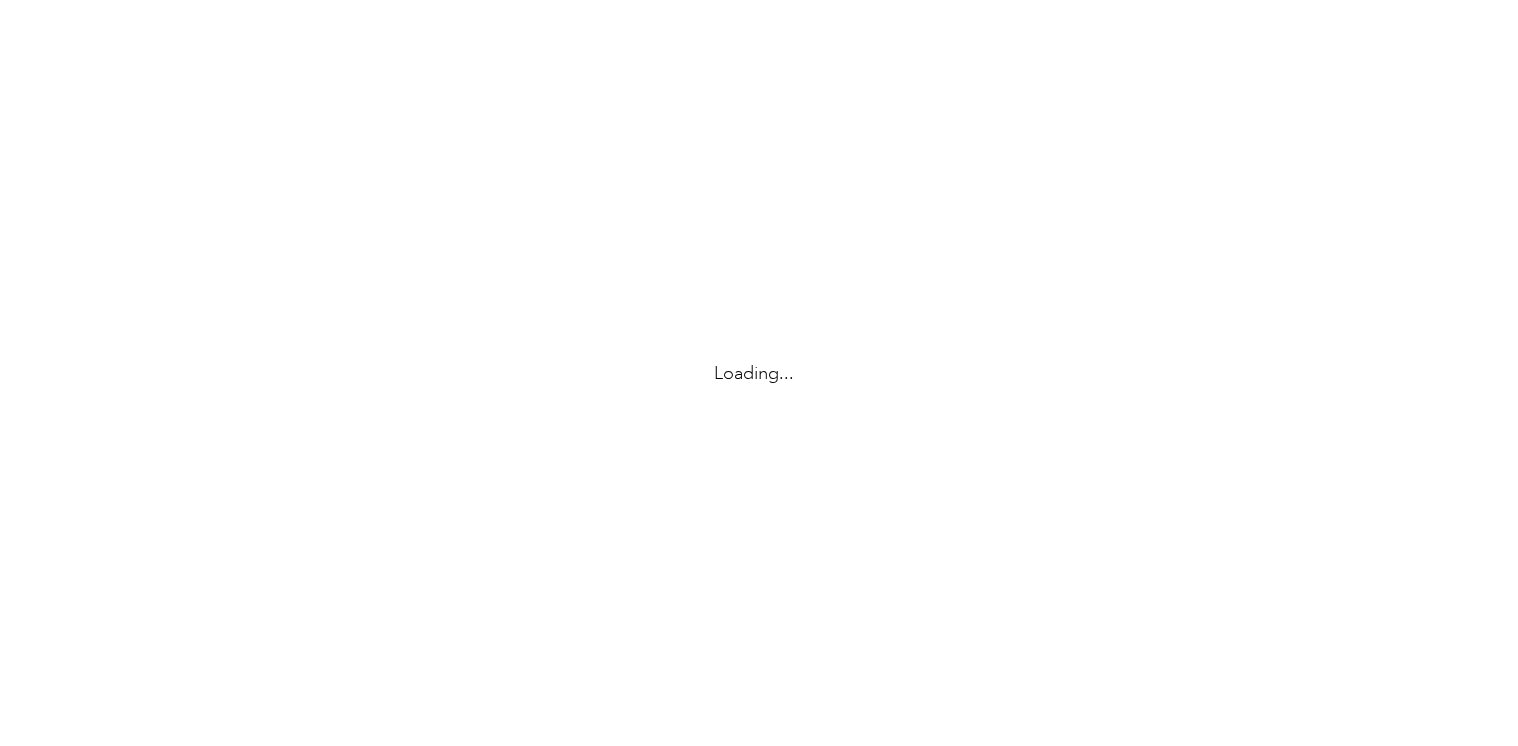 scroll, scrollTop: 0, scrollLeft: 0, axis: both 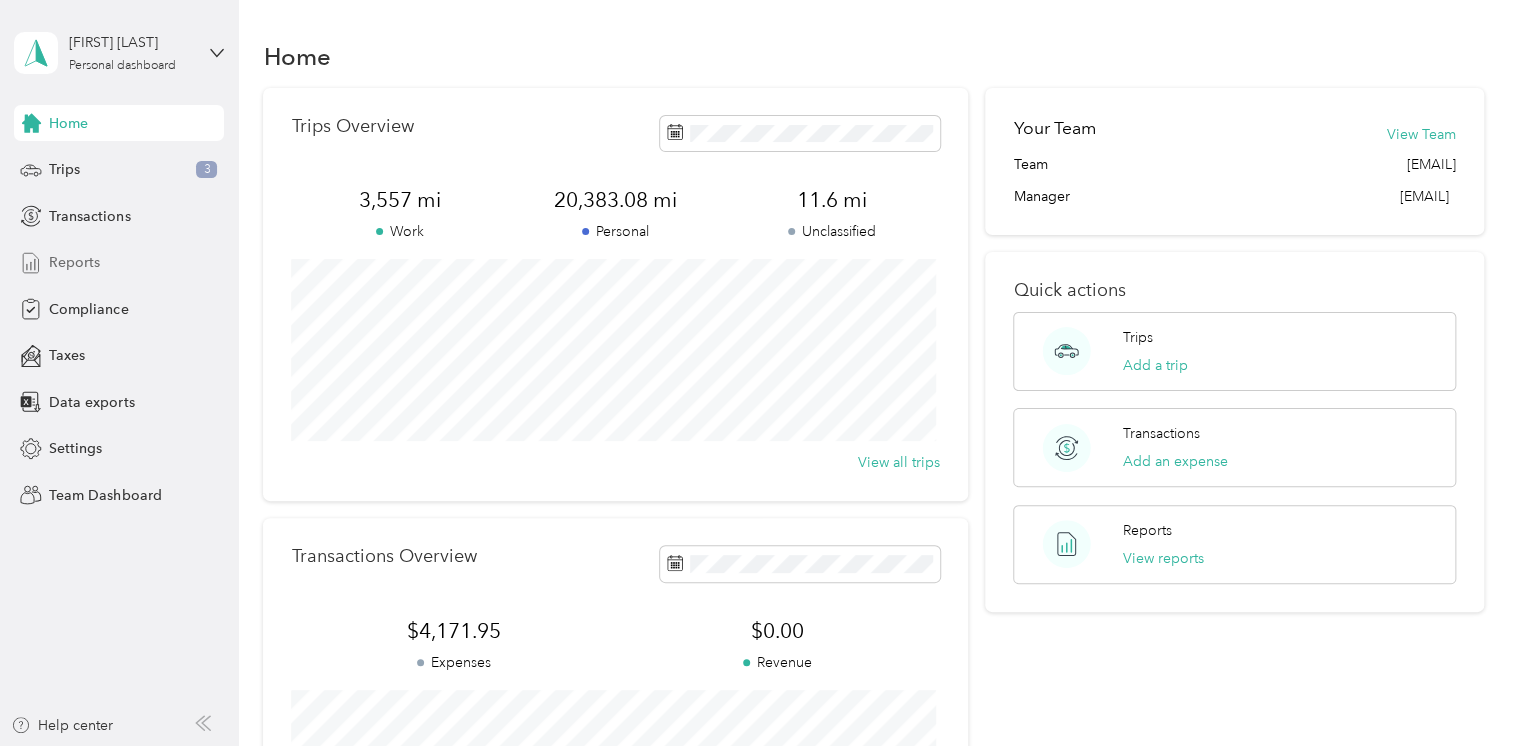 click on "Reports" at bounding box center [74, 262] 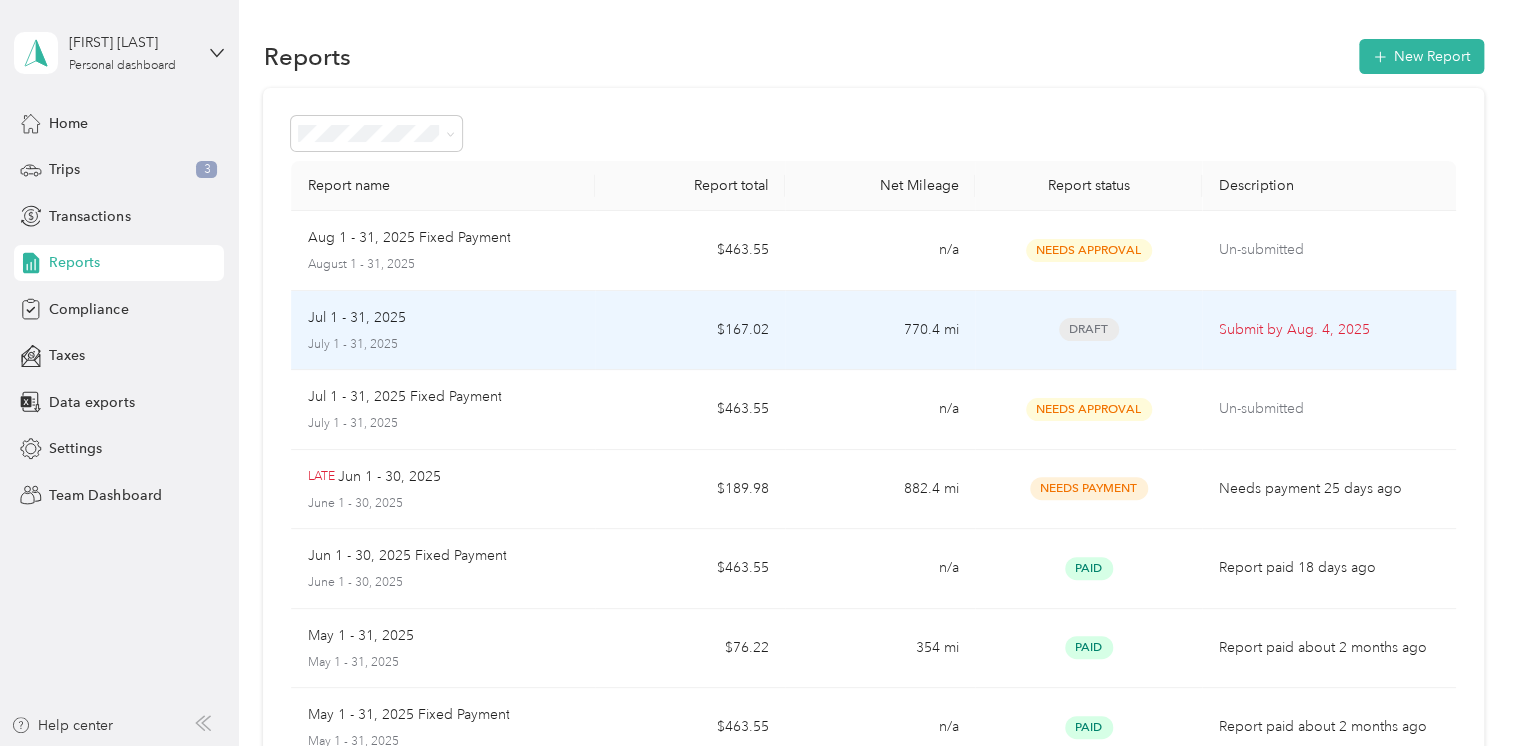 click on "Jul 1 - 31, 2025" at bounding box center (443, 318) 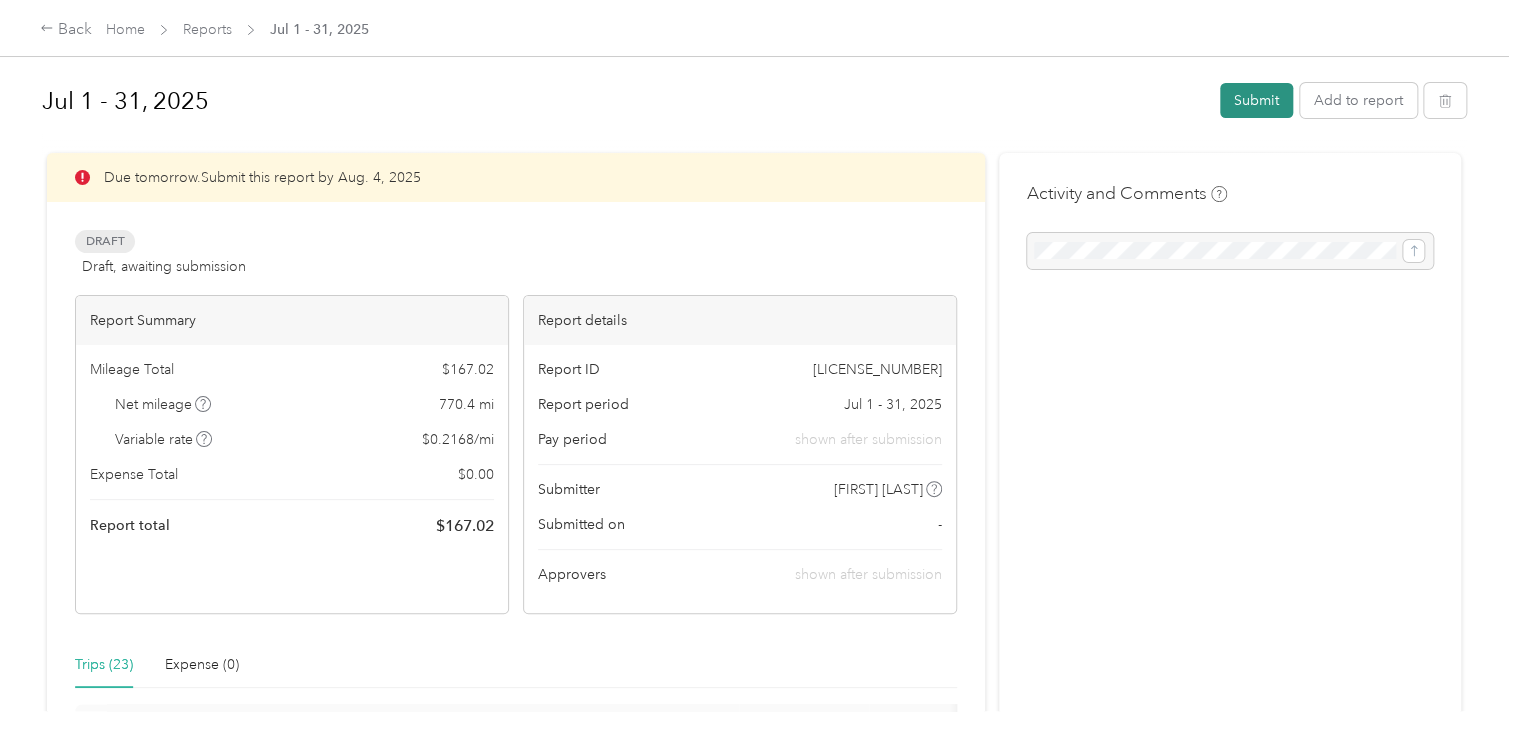 click on "Submit" at bounding box center (1256, 100) 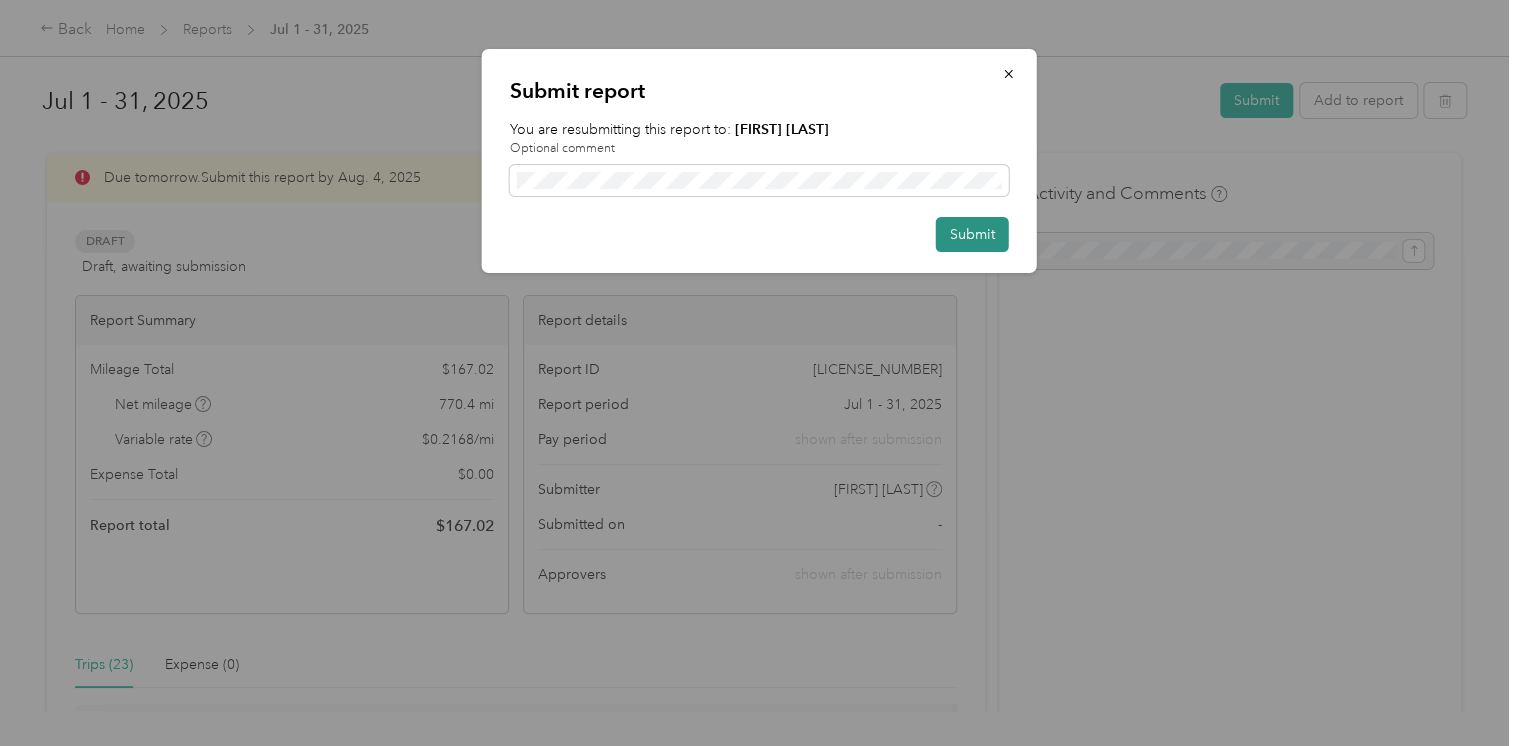 click on "Submit" at bounding box center [972, 234] 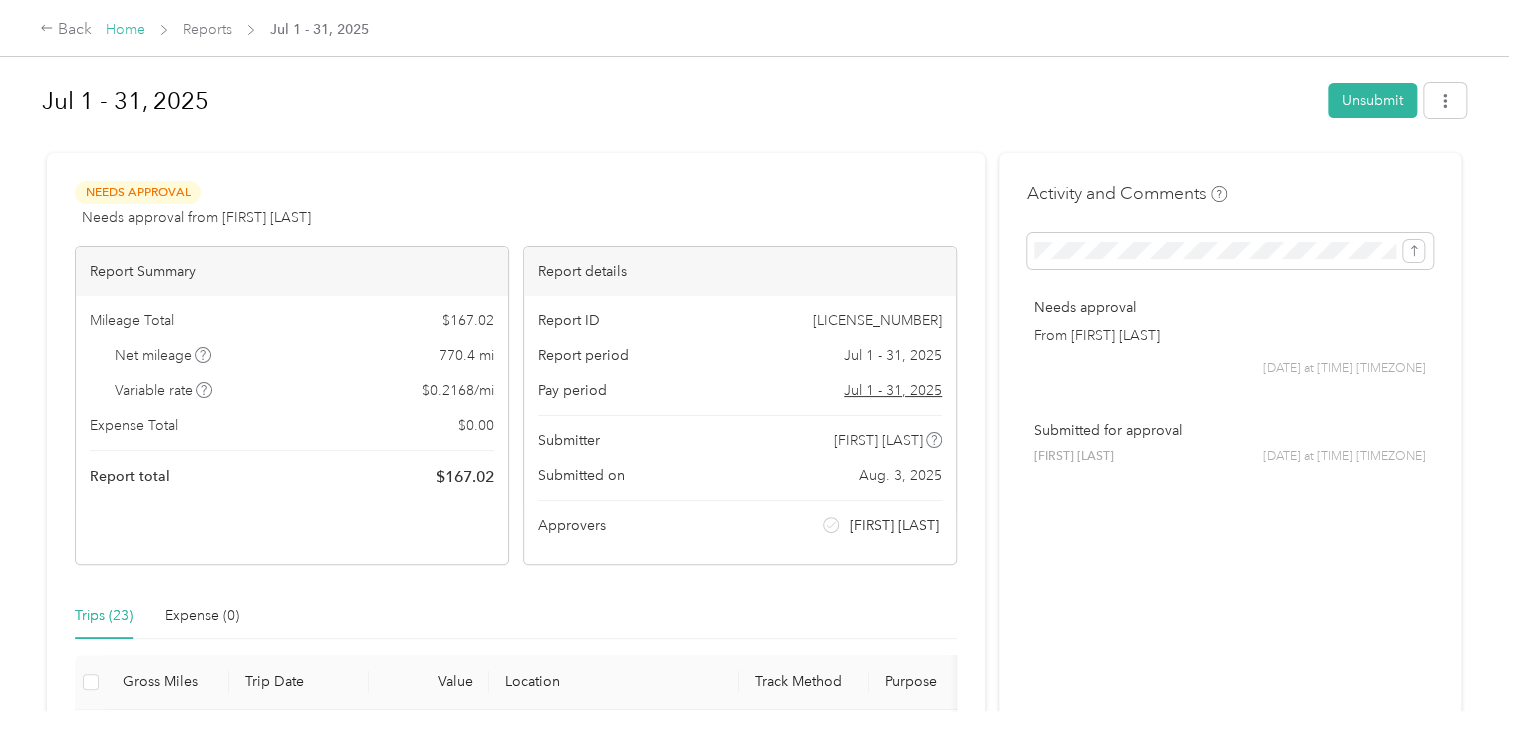 click on "Home" at bounding box center (125, 29) 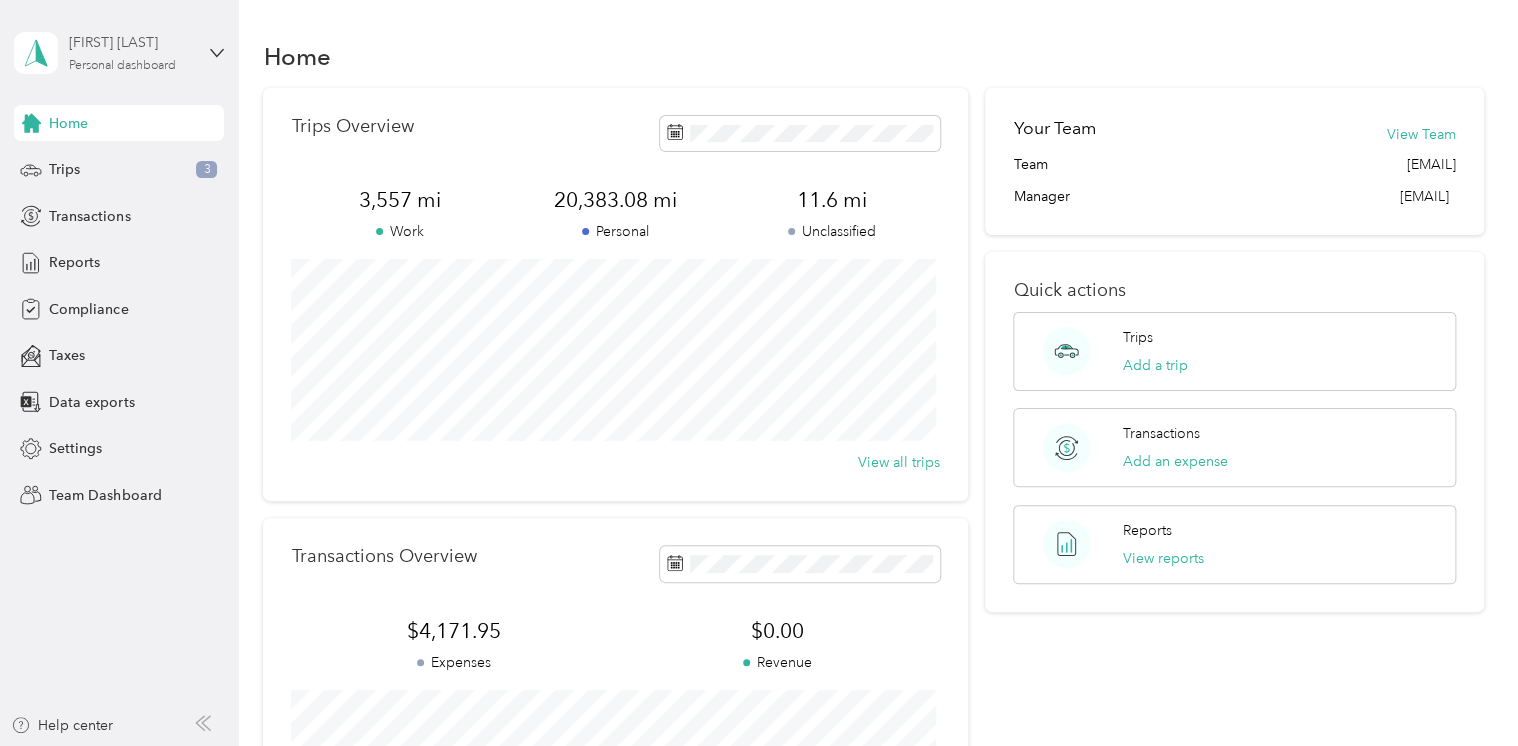 click on "Personal dashboard" at bounding box center [122, 66] 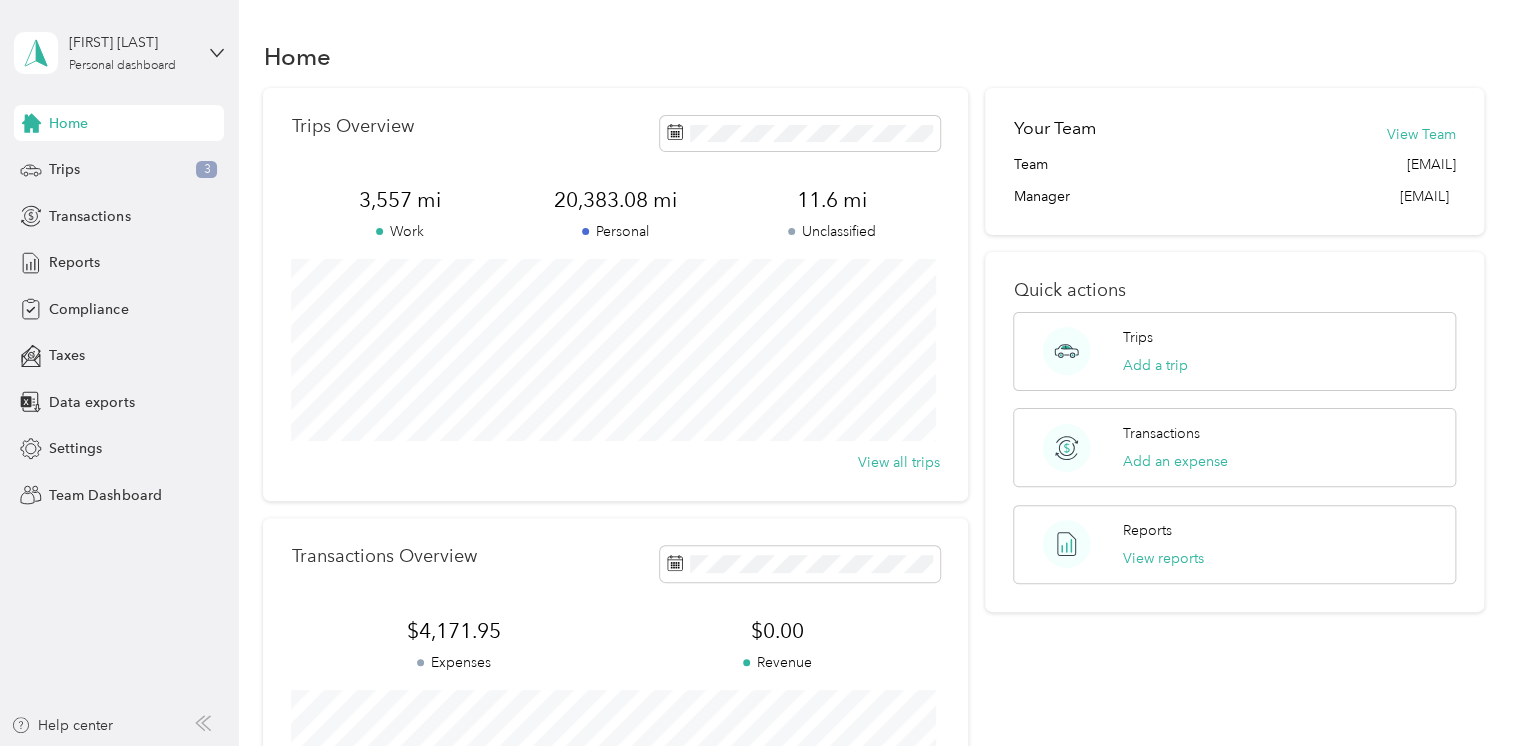 click on "Team dashboard" at bounding box center (167, 164) 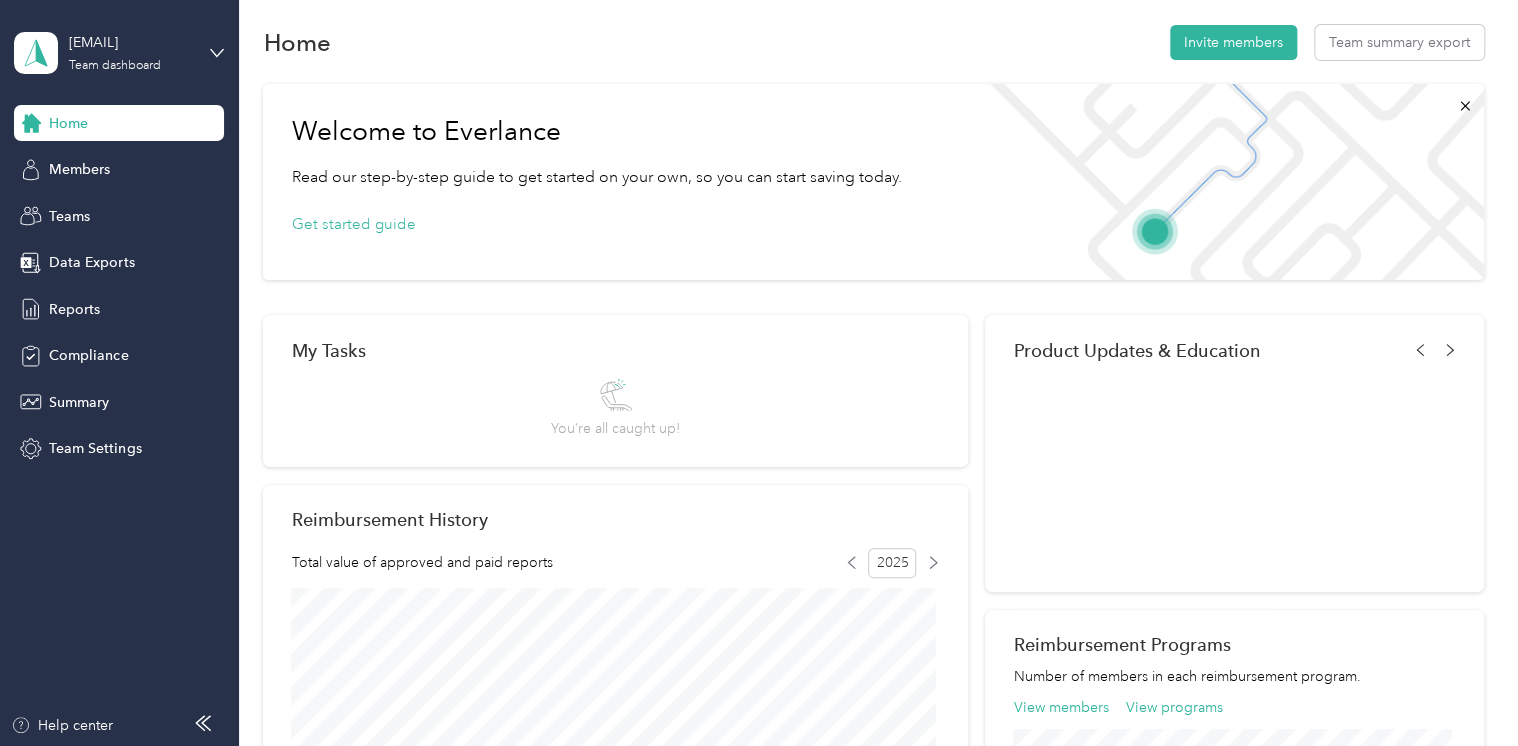 scroll, scrollTop: 0, scrollLeft: 0, axis: both 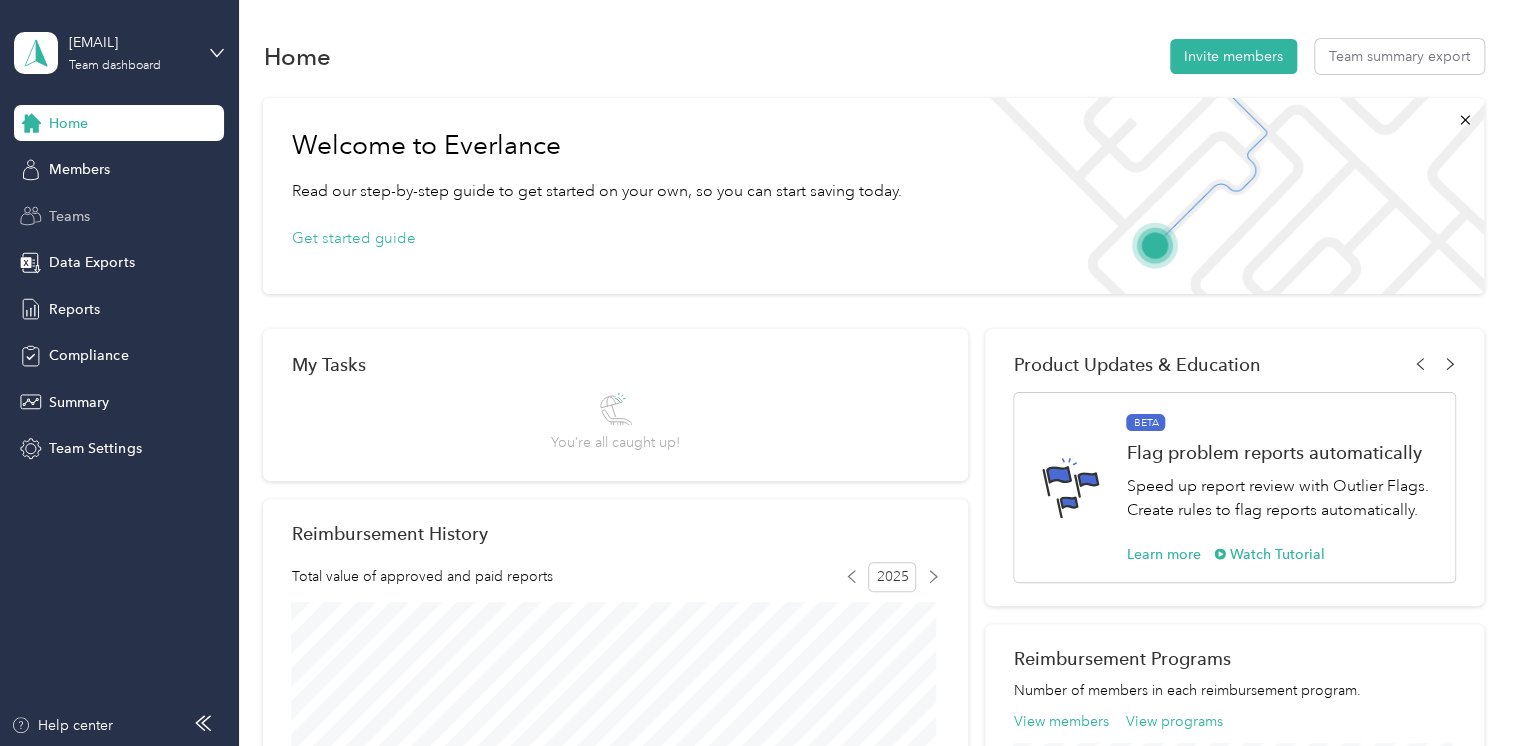 click on "Teams" at bounding box center [69, 216] 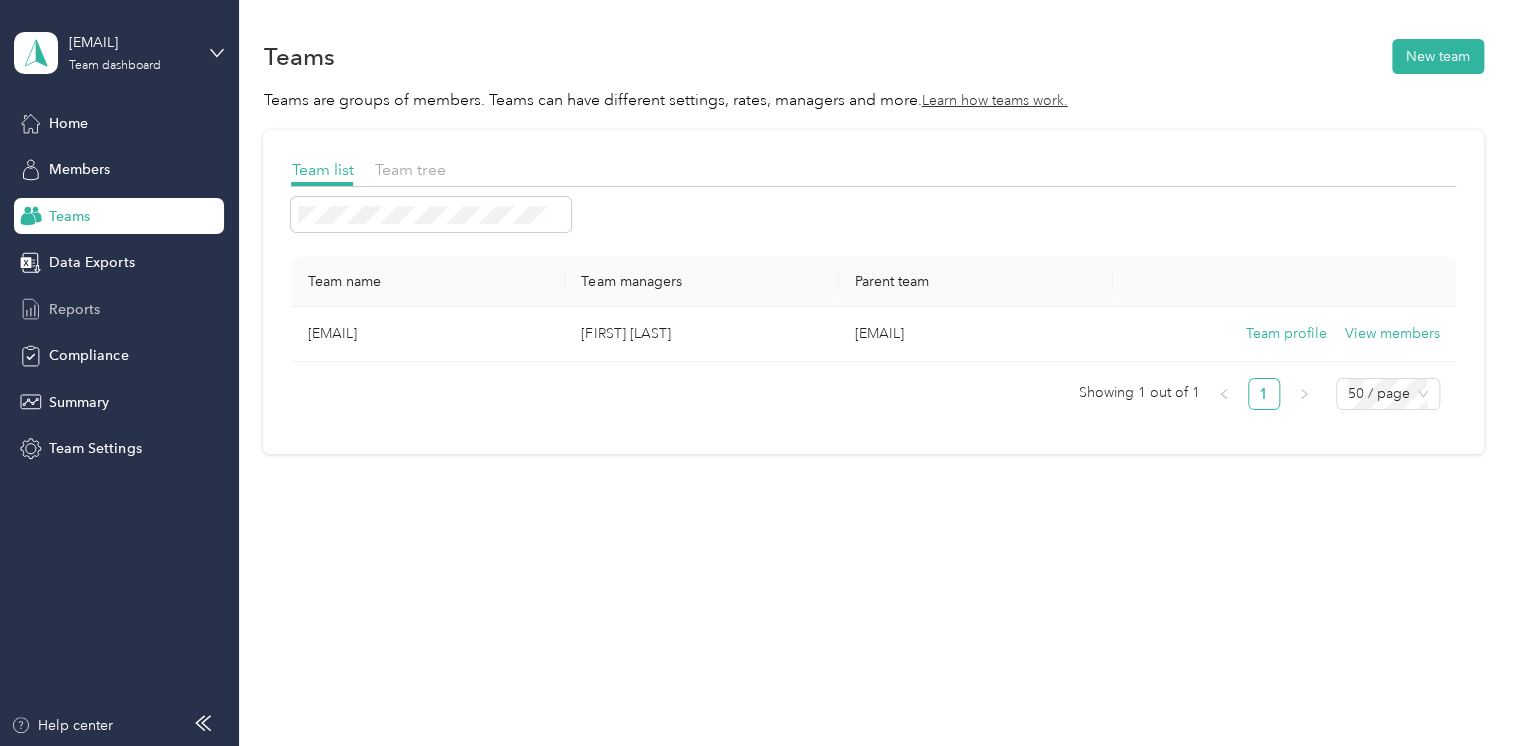 click on "Reports" at bounding box center (74, 309) 